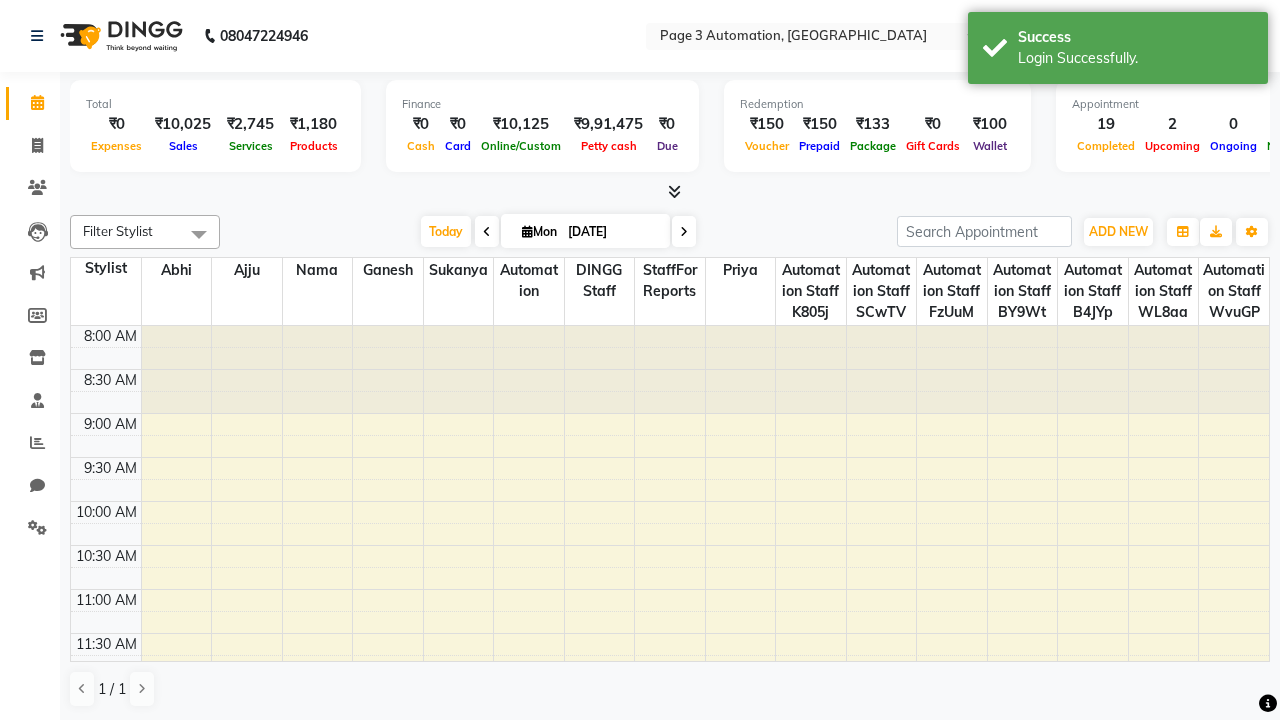 scroll, scrollTop: 0, scrollLeft: 0, axis: both 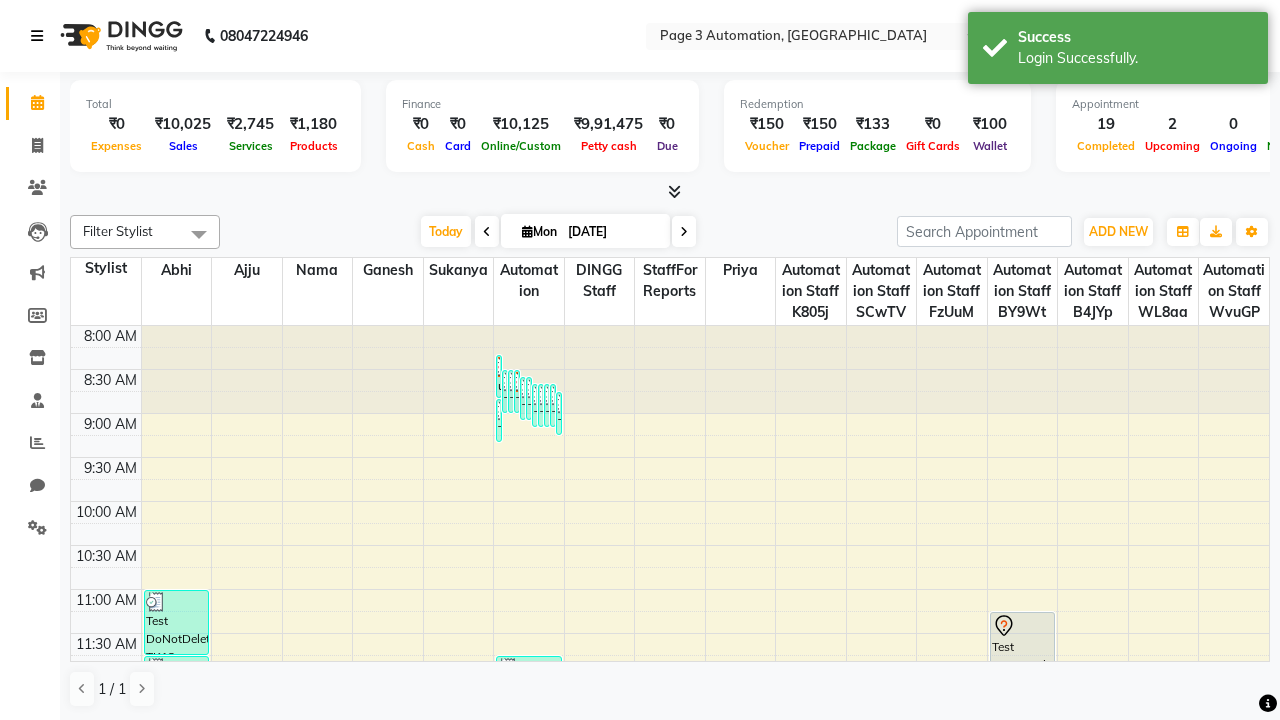 click at bounding box center [37, 36] 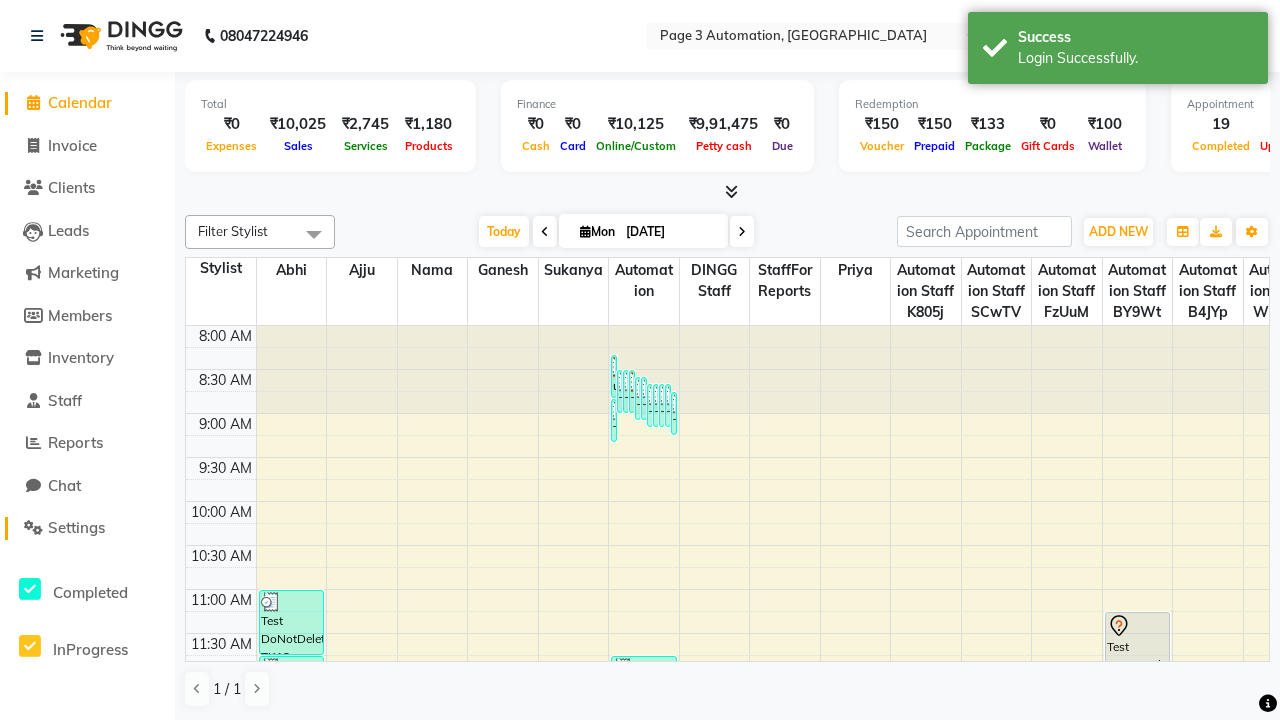 click on "Settings" 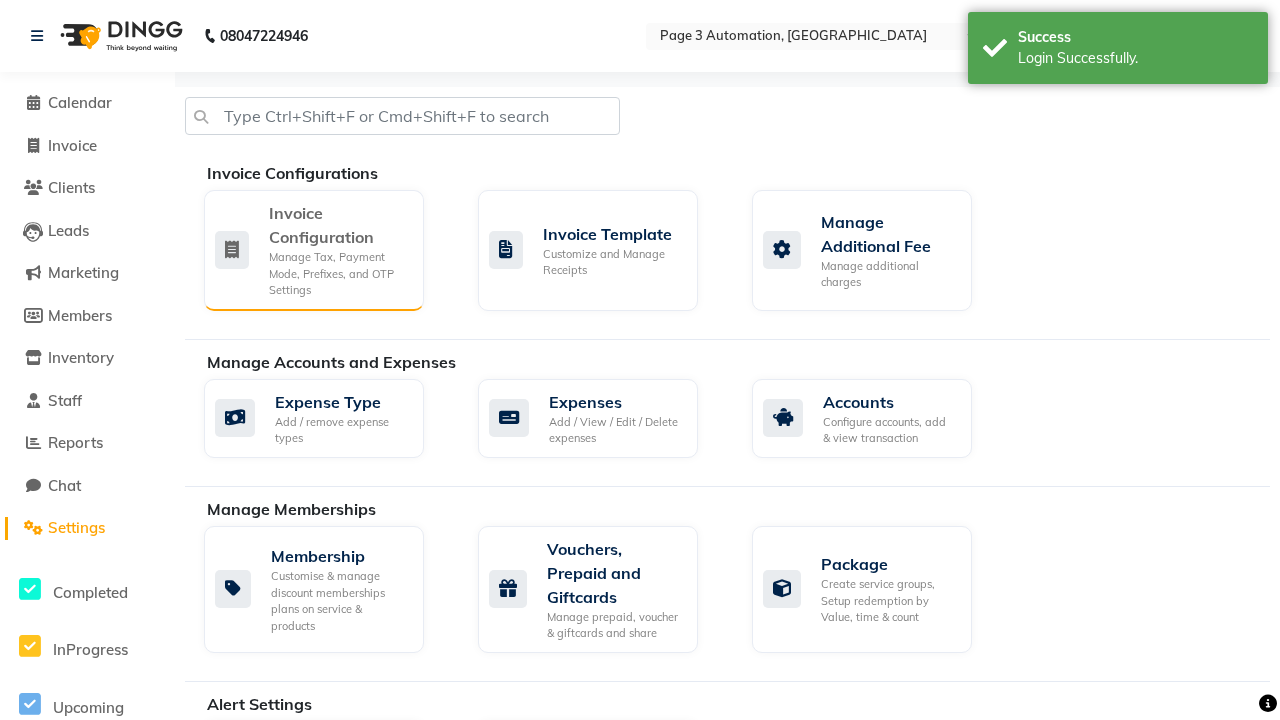 click on "Manage Tax, Payment Mode, Prefixes, and OTP Settings" 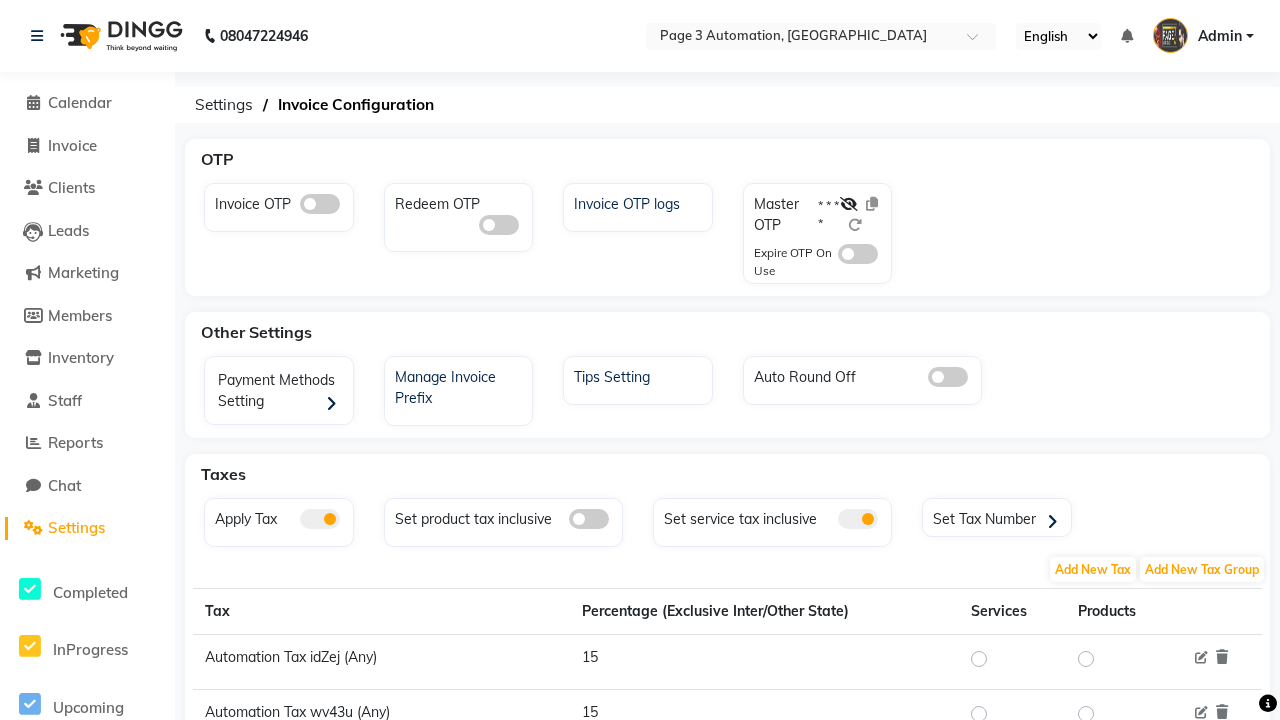 click 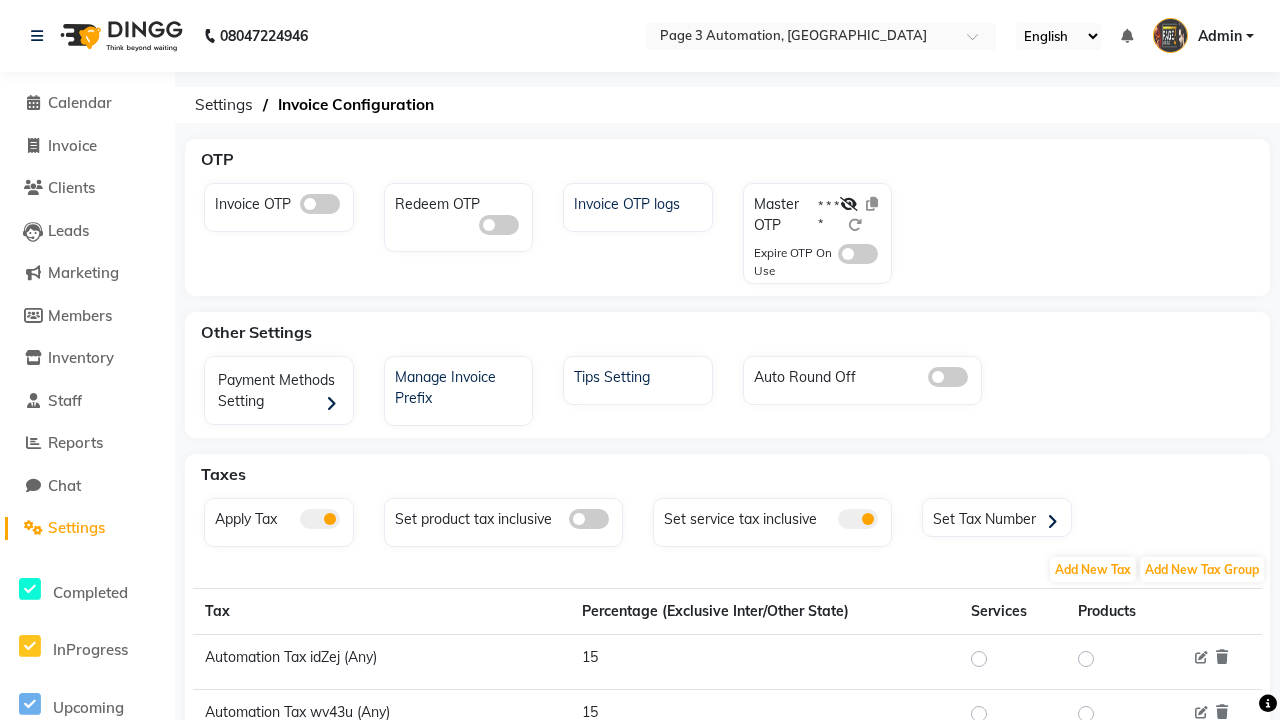 click 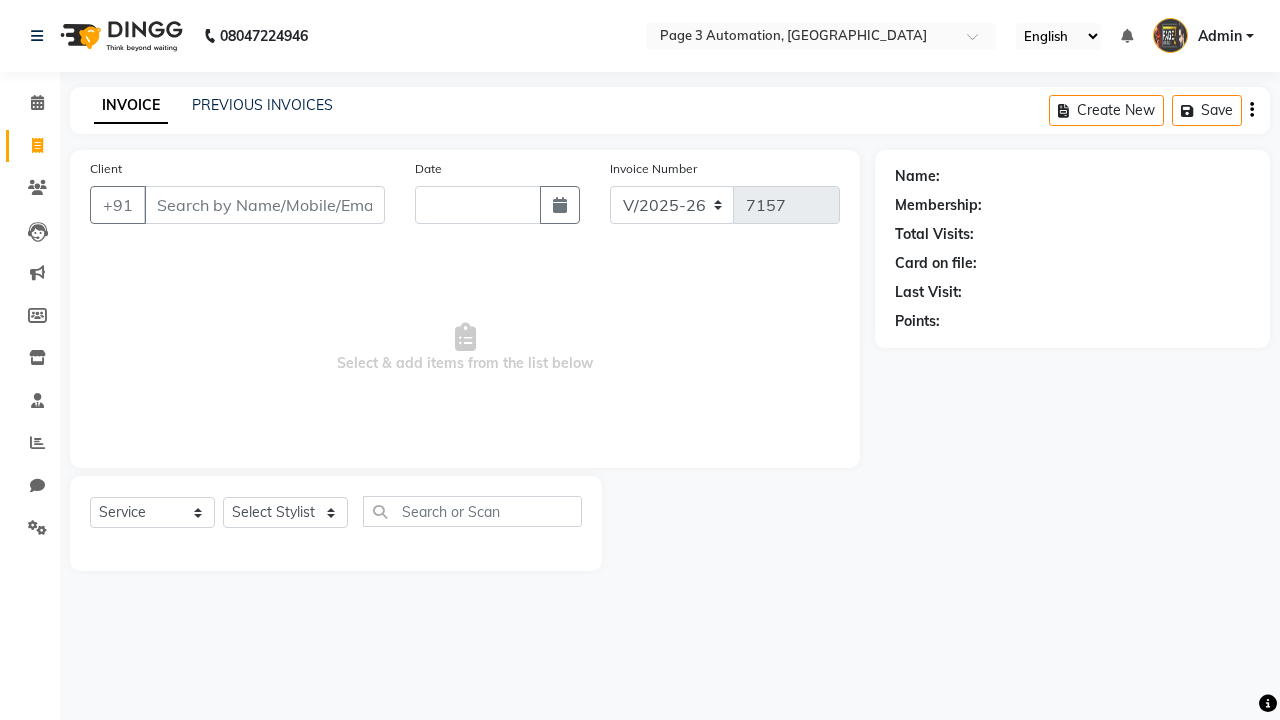 select on "2774" 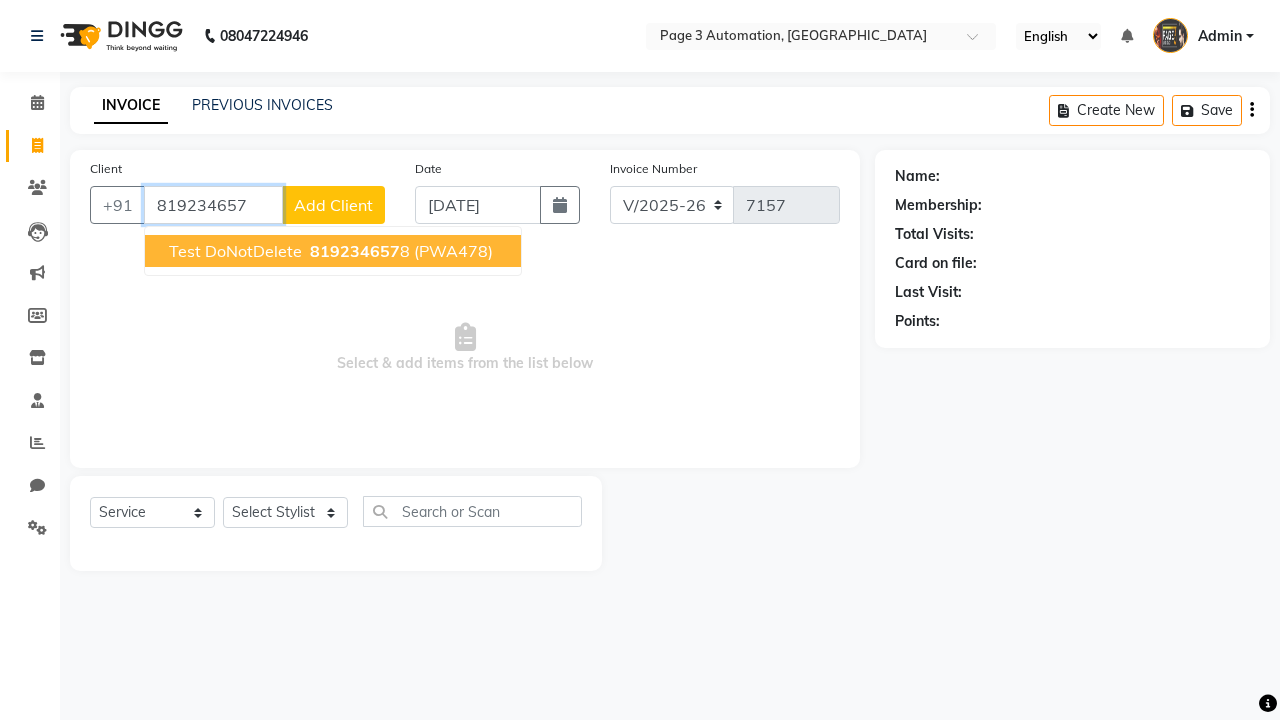 click on "819234657" at bounding box center (355, 251) 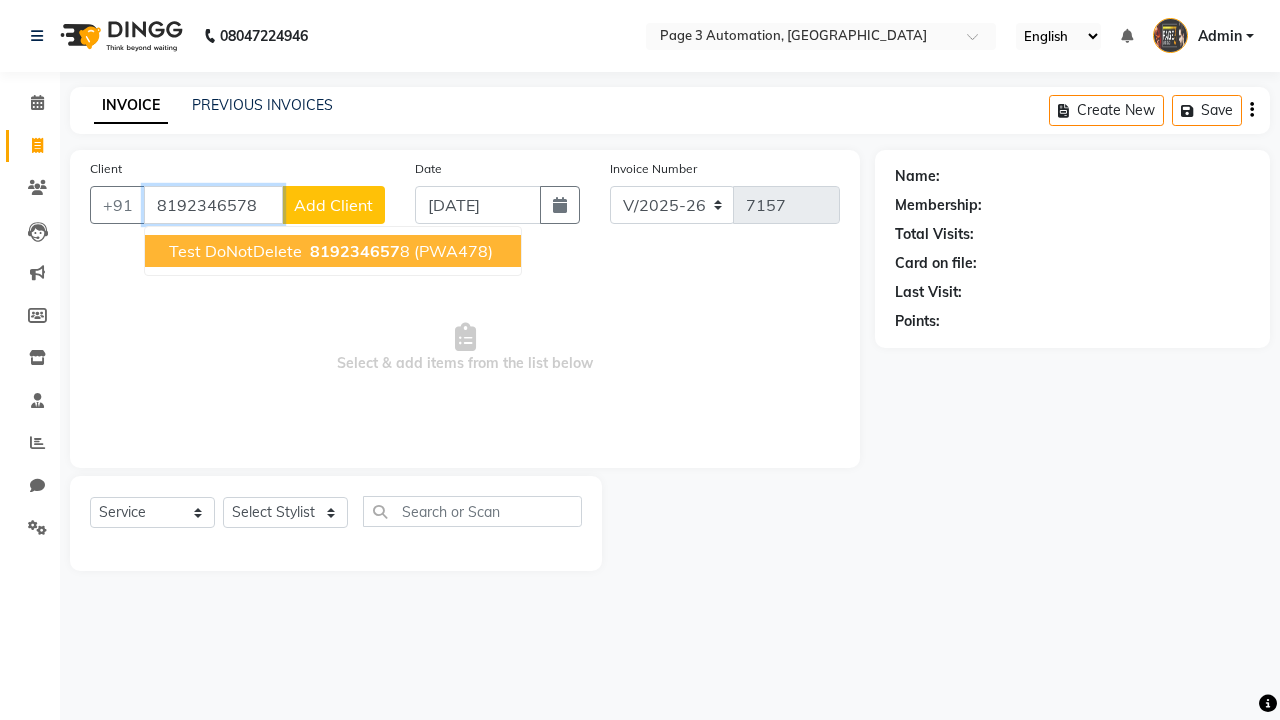 type on "8192346578" 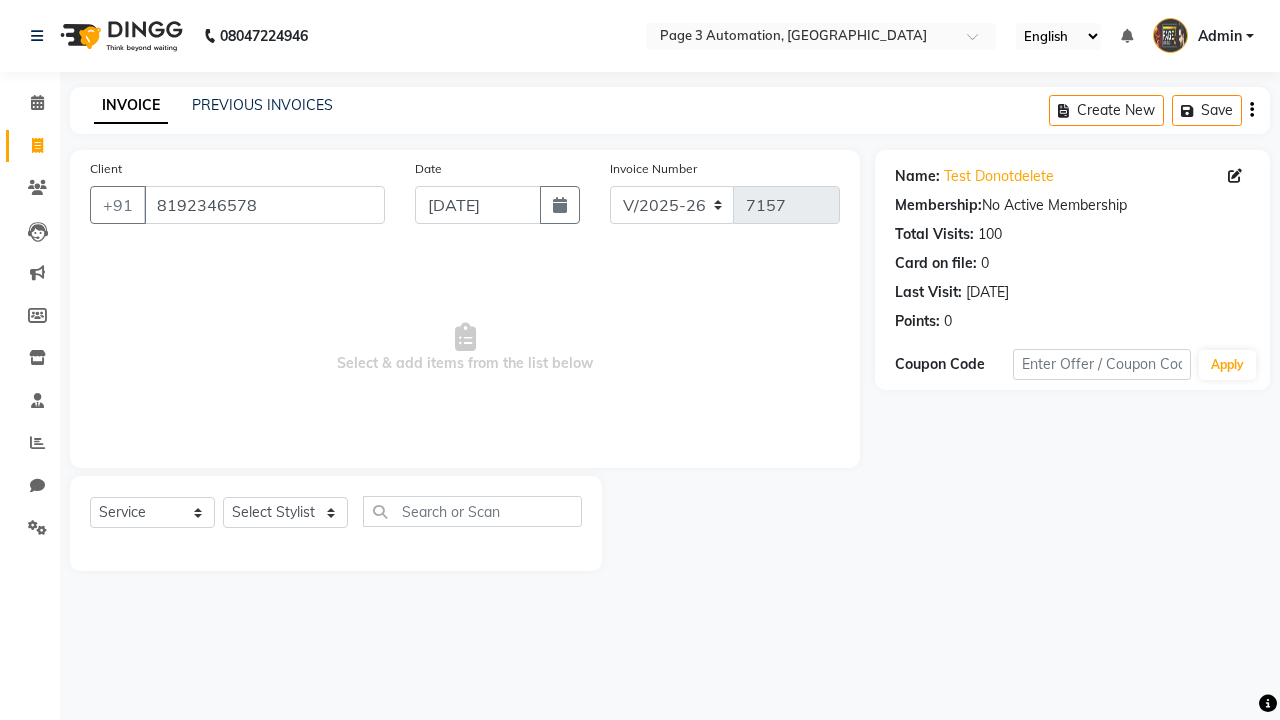 select on "71572" 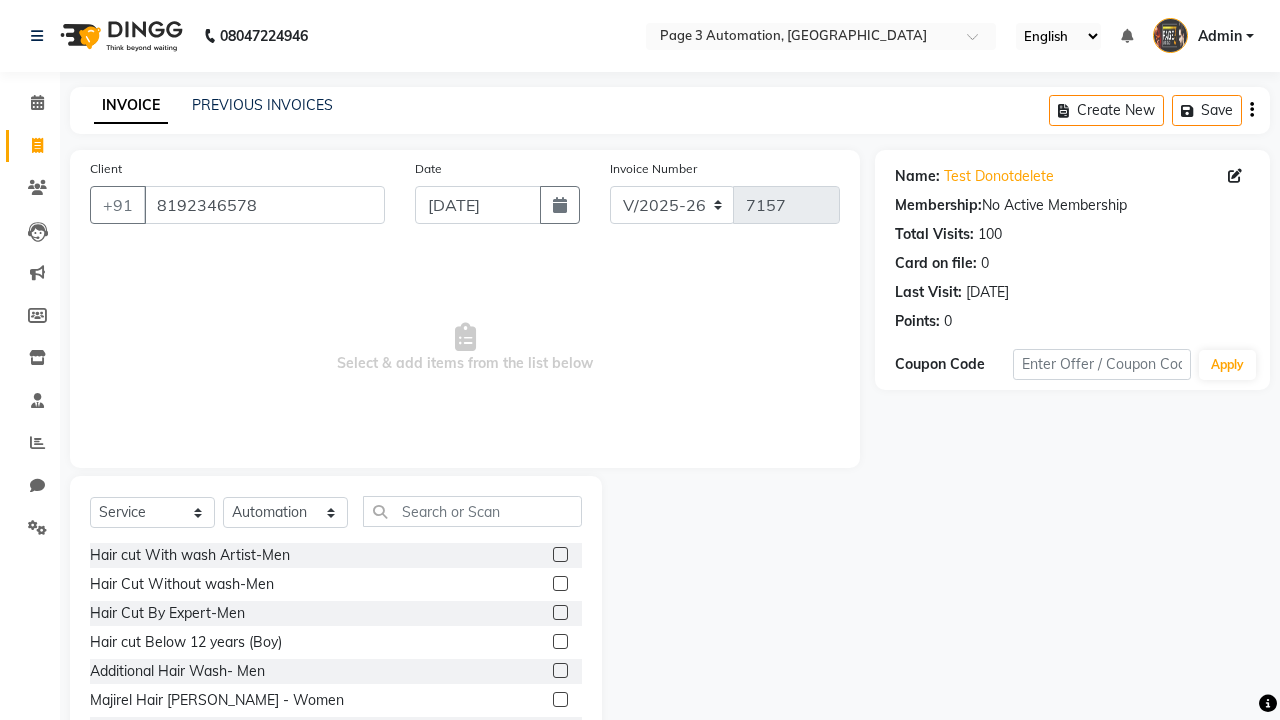 click 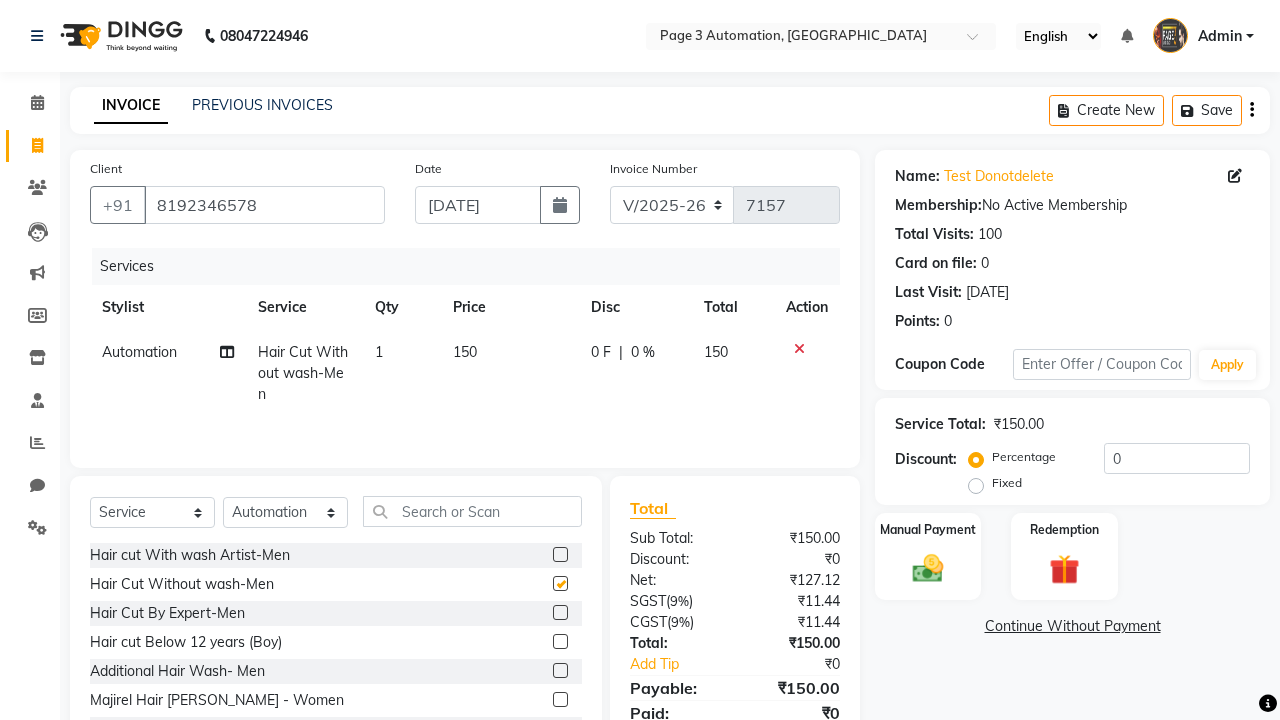 checkbox on "false" 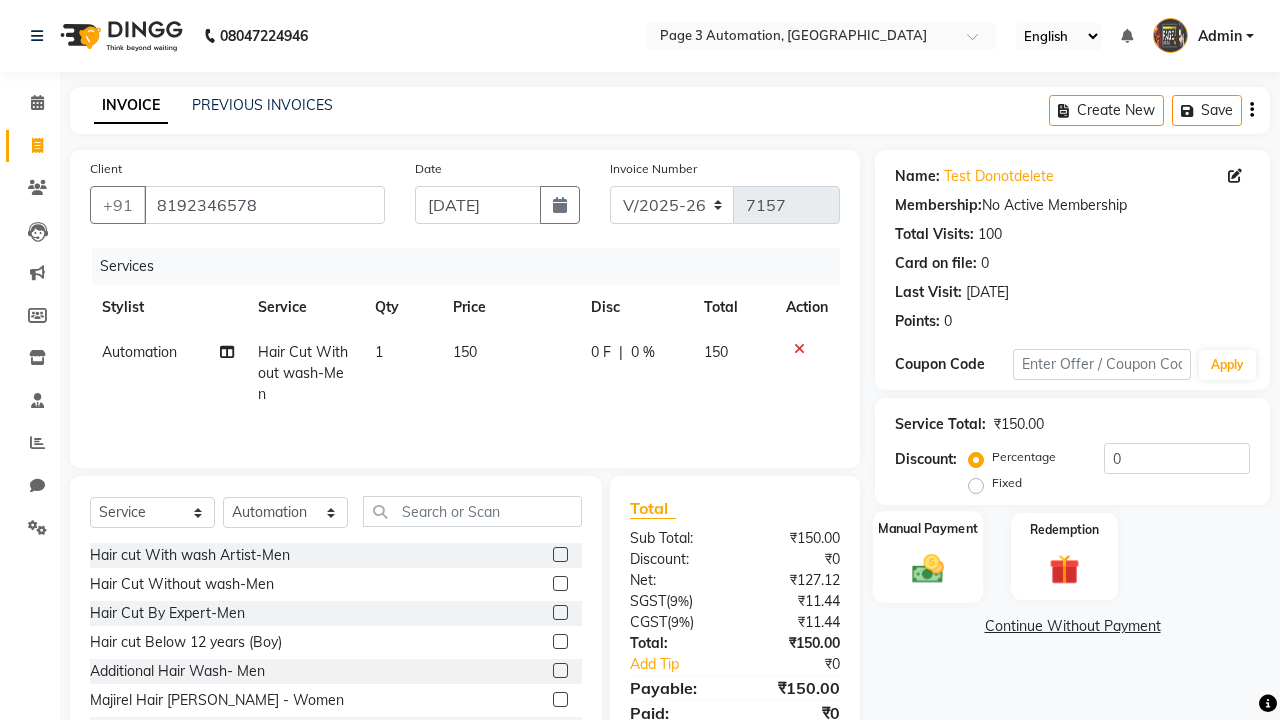 click 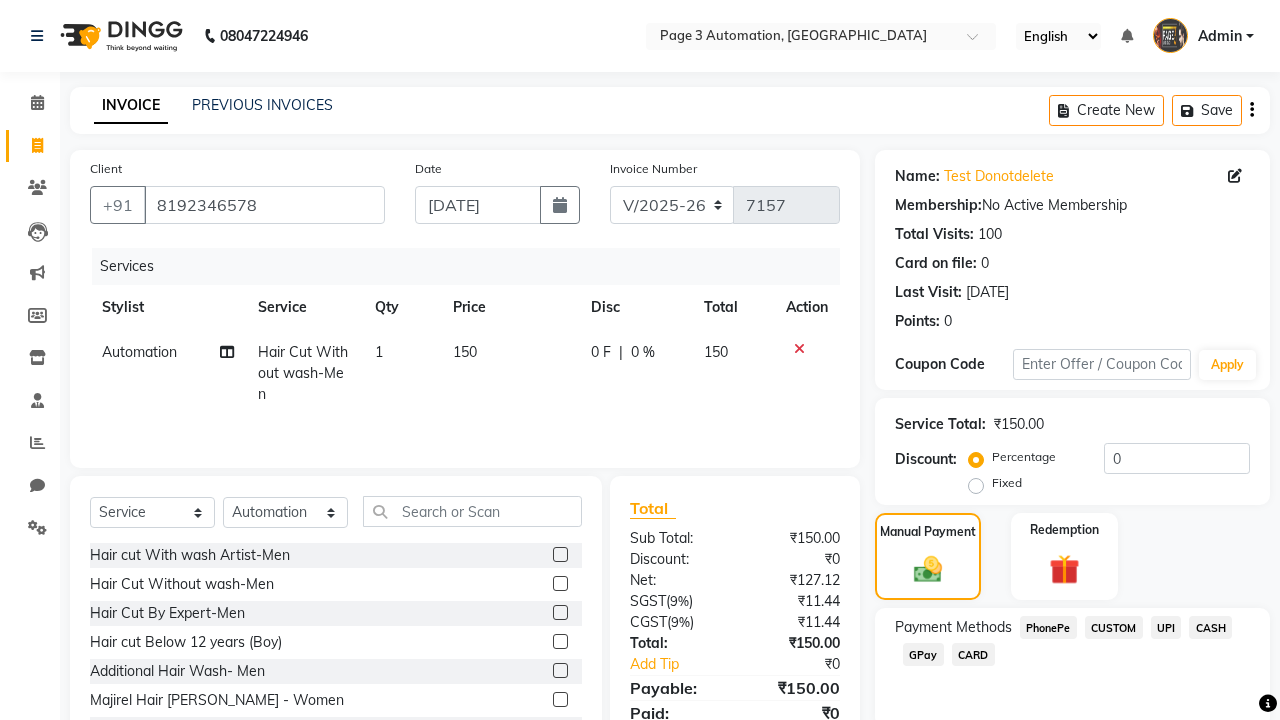 click on "PhonePe" 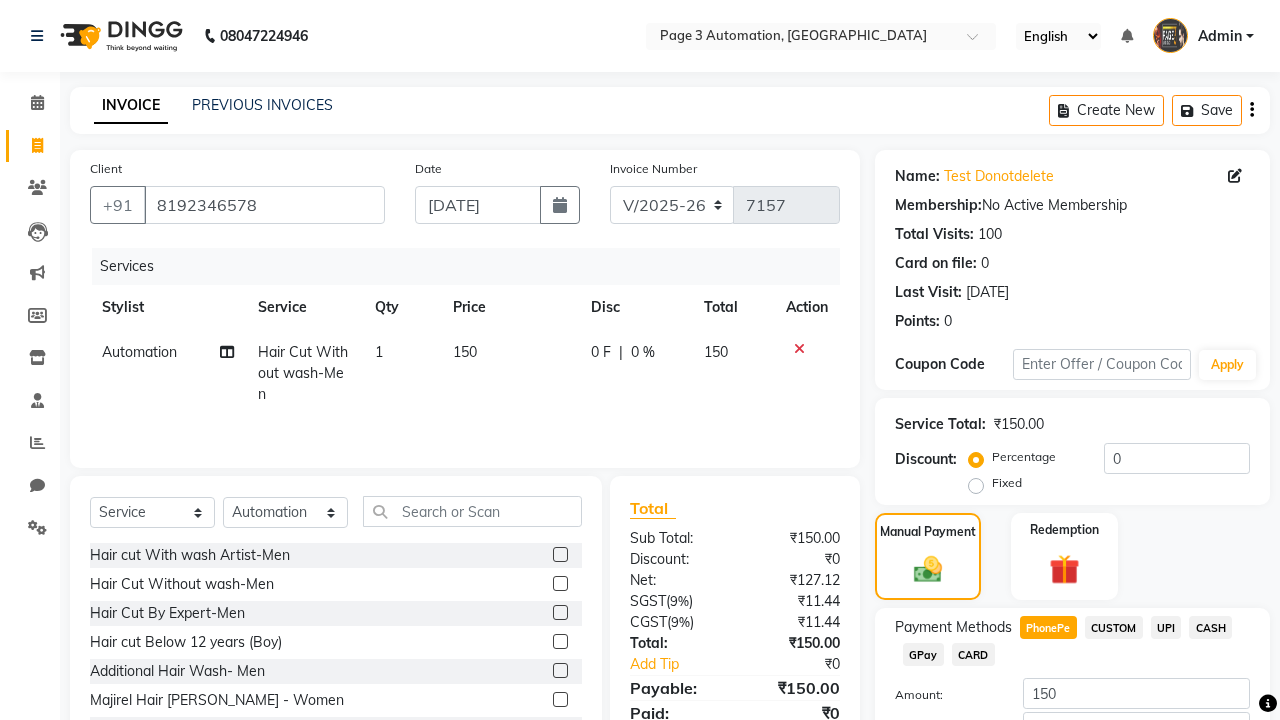 scroll, scrollTop: 135, scrollLeft: 0, axis: vertical 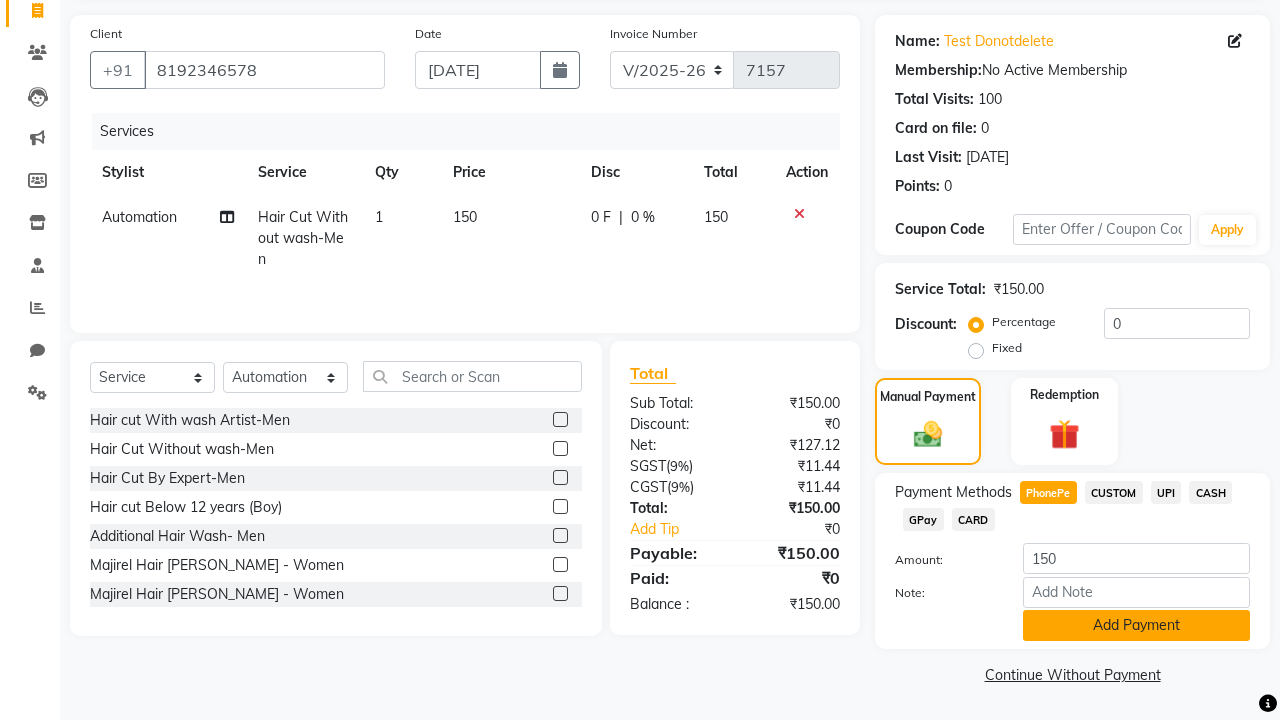 click on "Add Payment" 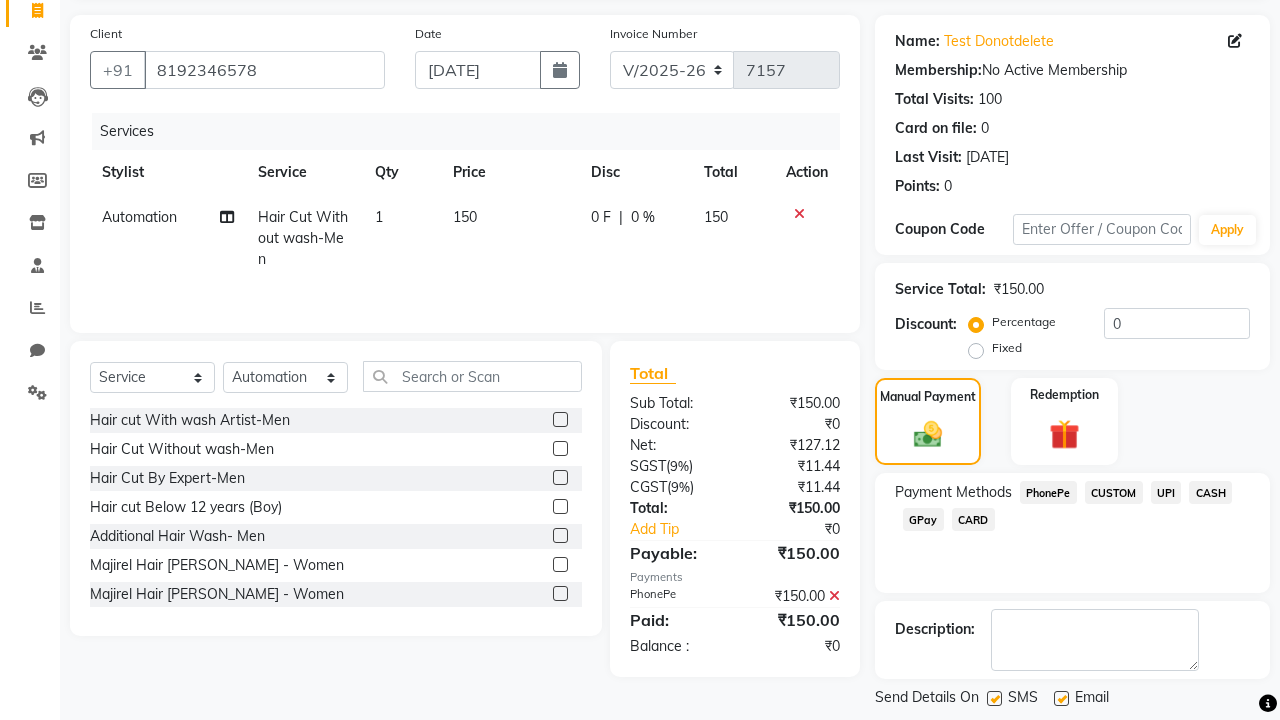 click on "Generate OTP" 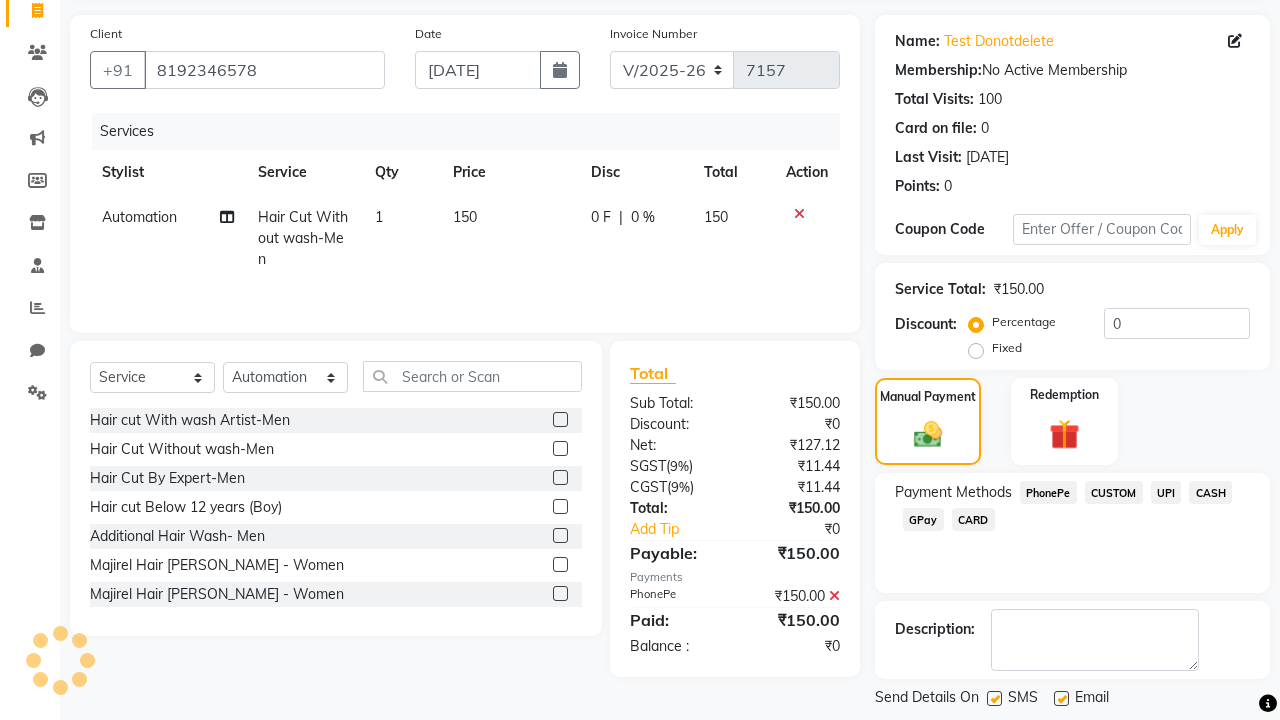 scroll, scrollTop: 231, scrollLeft: 0, axis: vertical 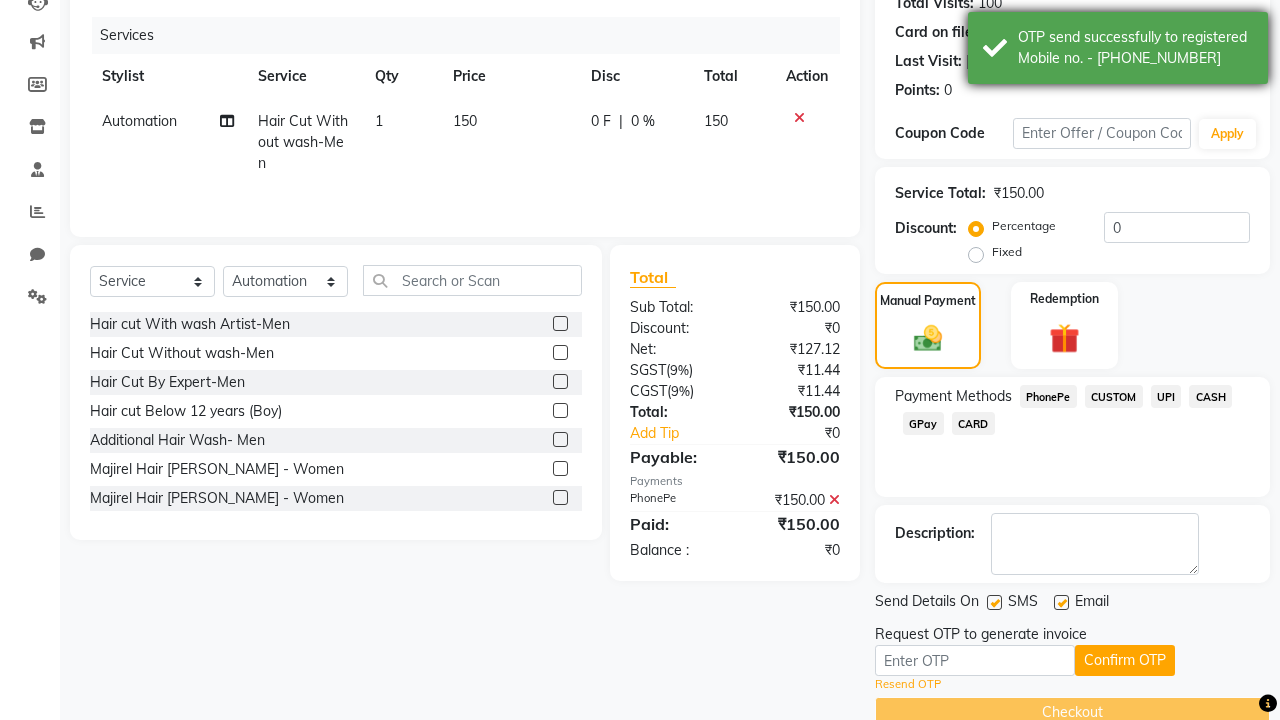 click on "OTP send successfully to registered  Mobile no. - 918192346578" at bounding box center [1135, 48] 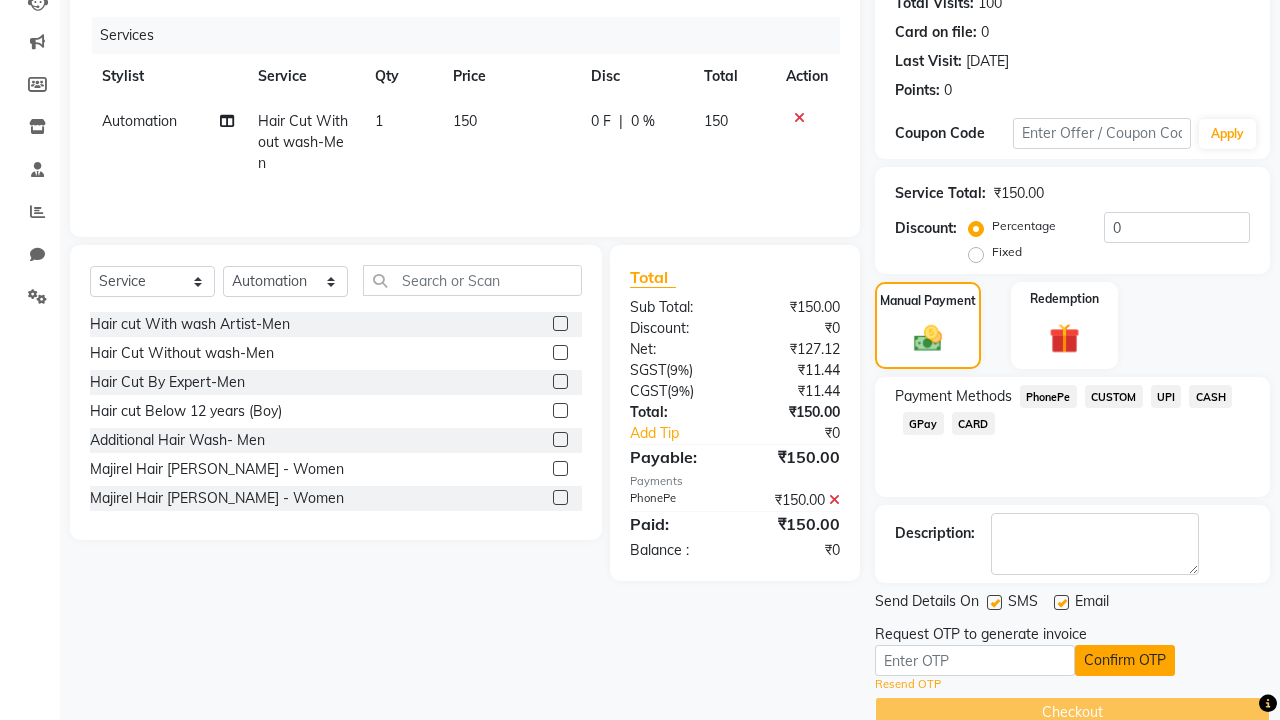 click on "Confirm OTP" 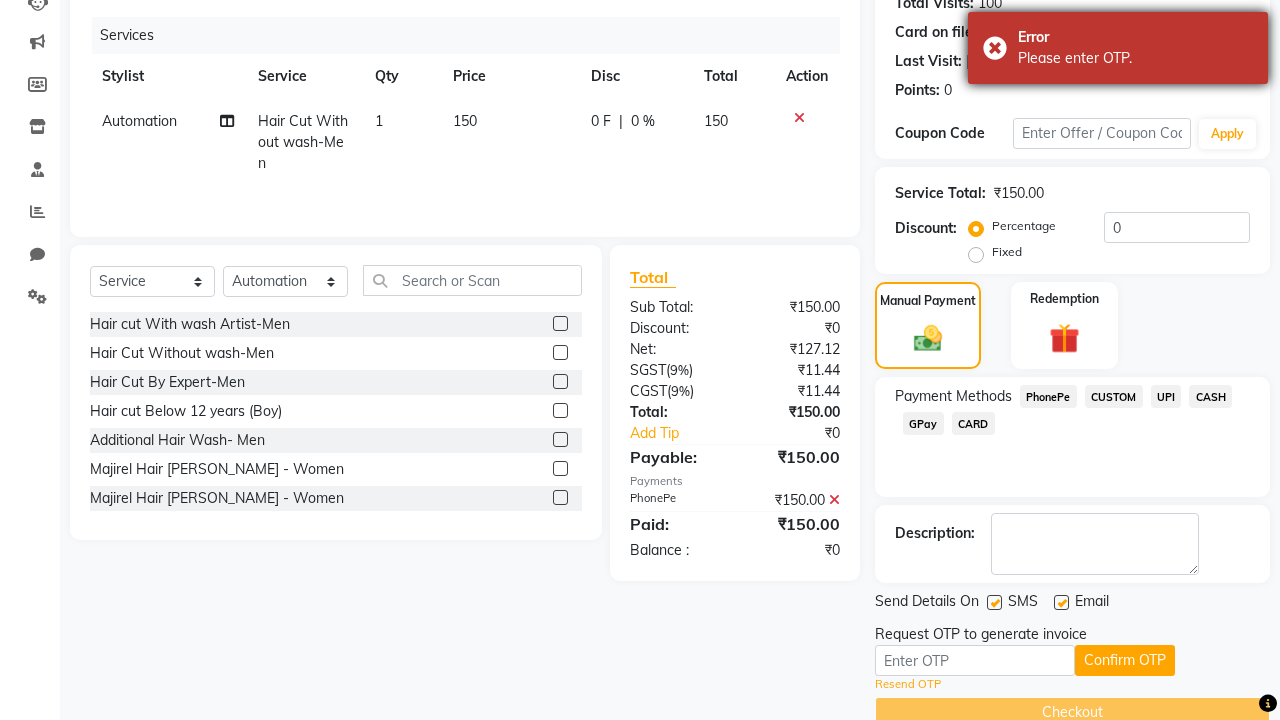 click on "Please enter OTP." at bounding box center [1135, 58] 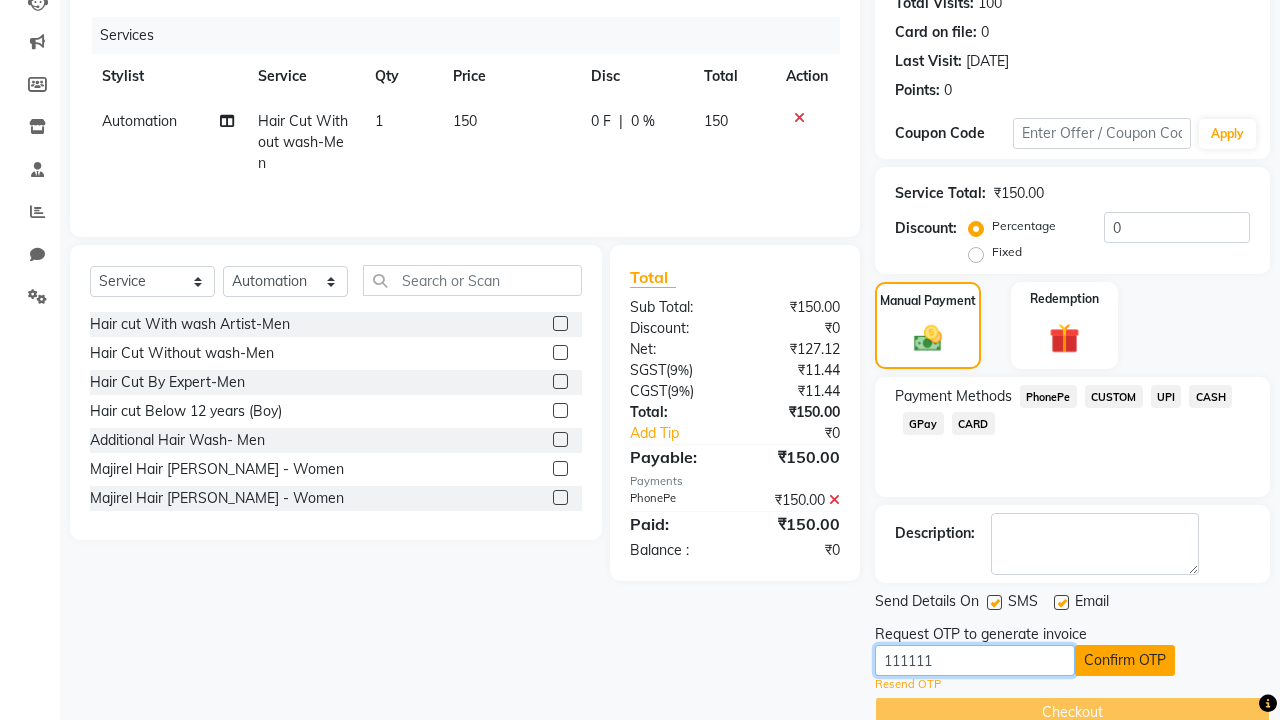 type on "111111" 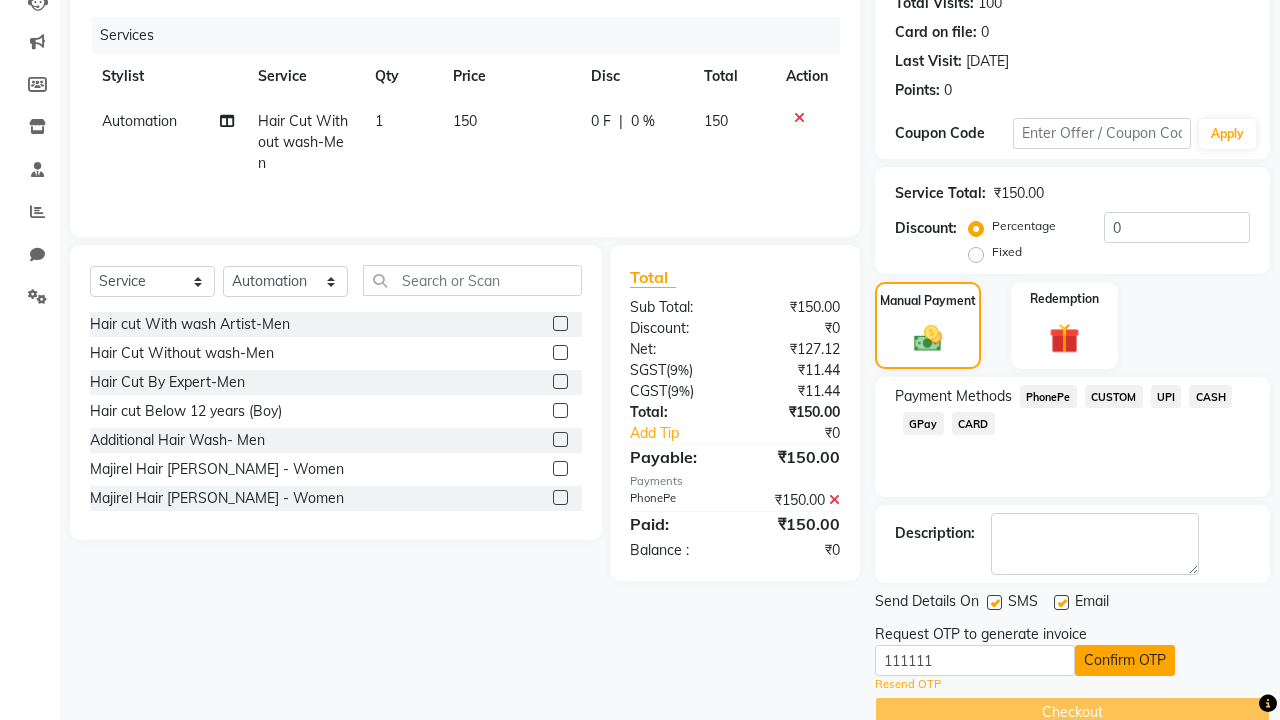 click on "Confirm OTP" 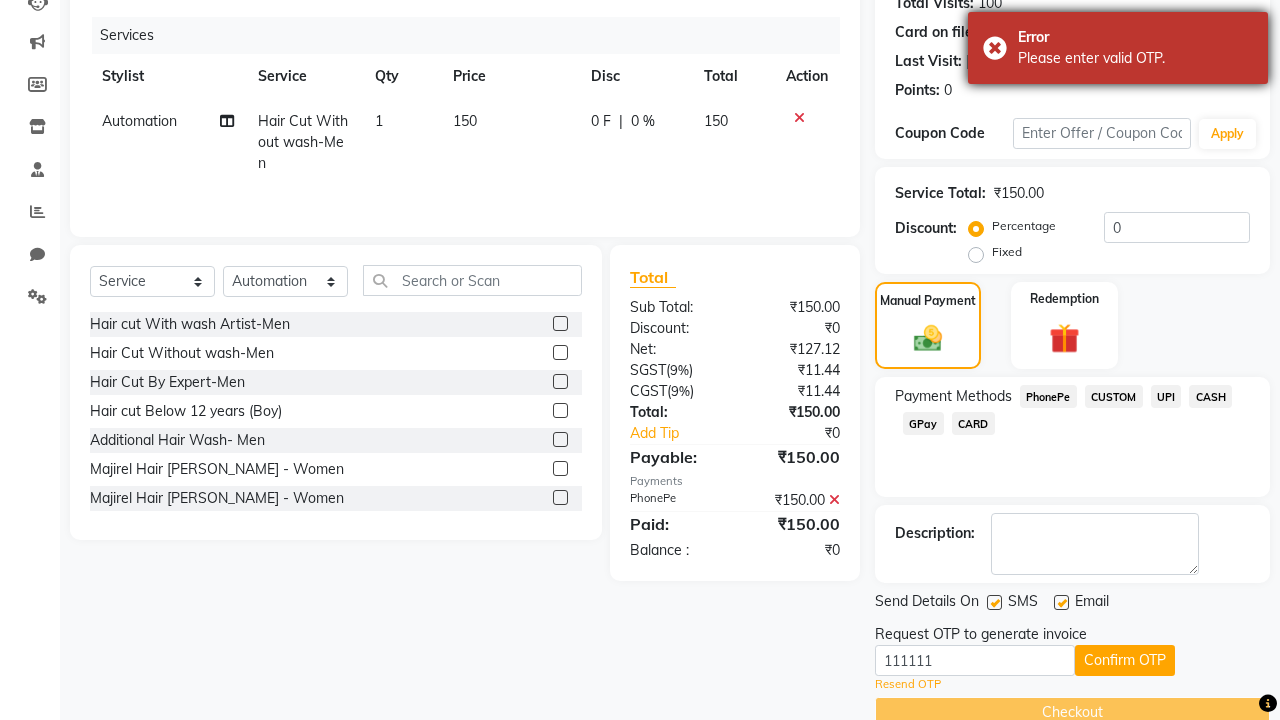 click on "Please enter valid OTP." at bounding box center [1135, 58] 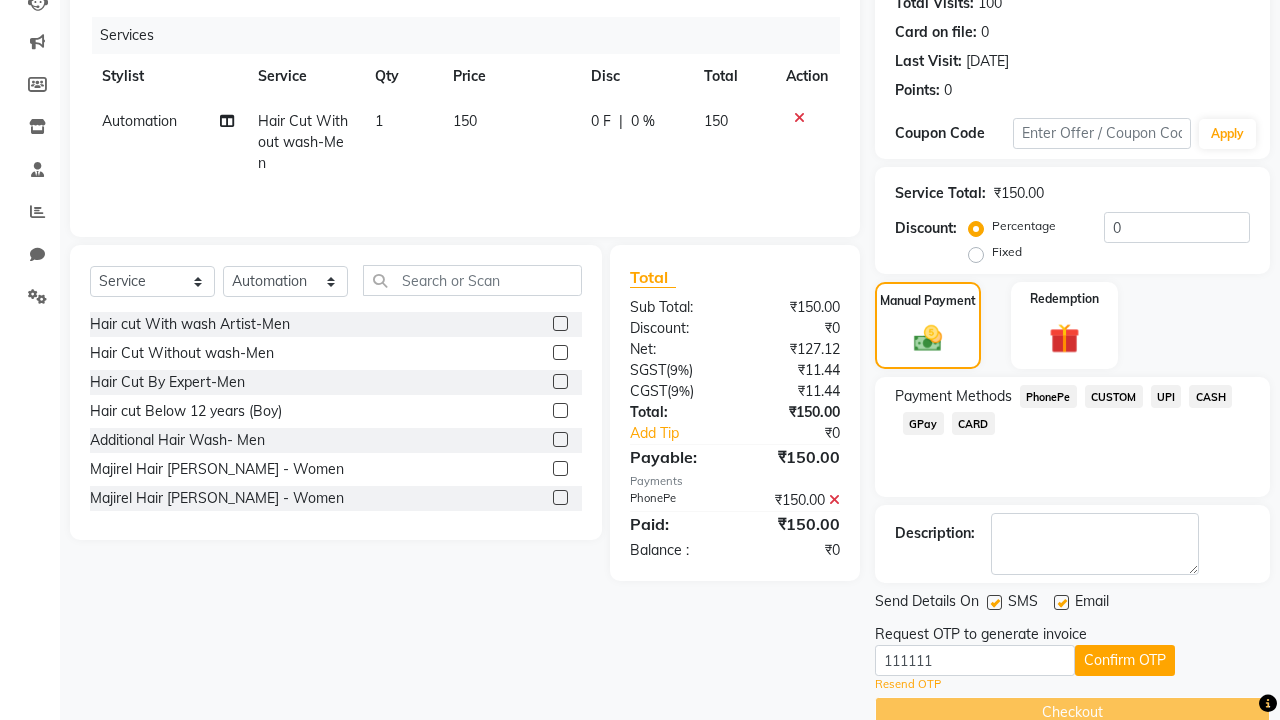 click at bounding box center (37, -195) 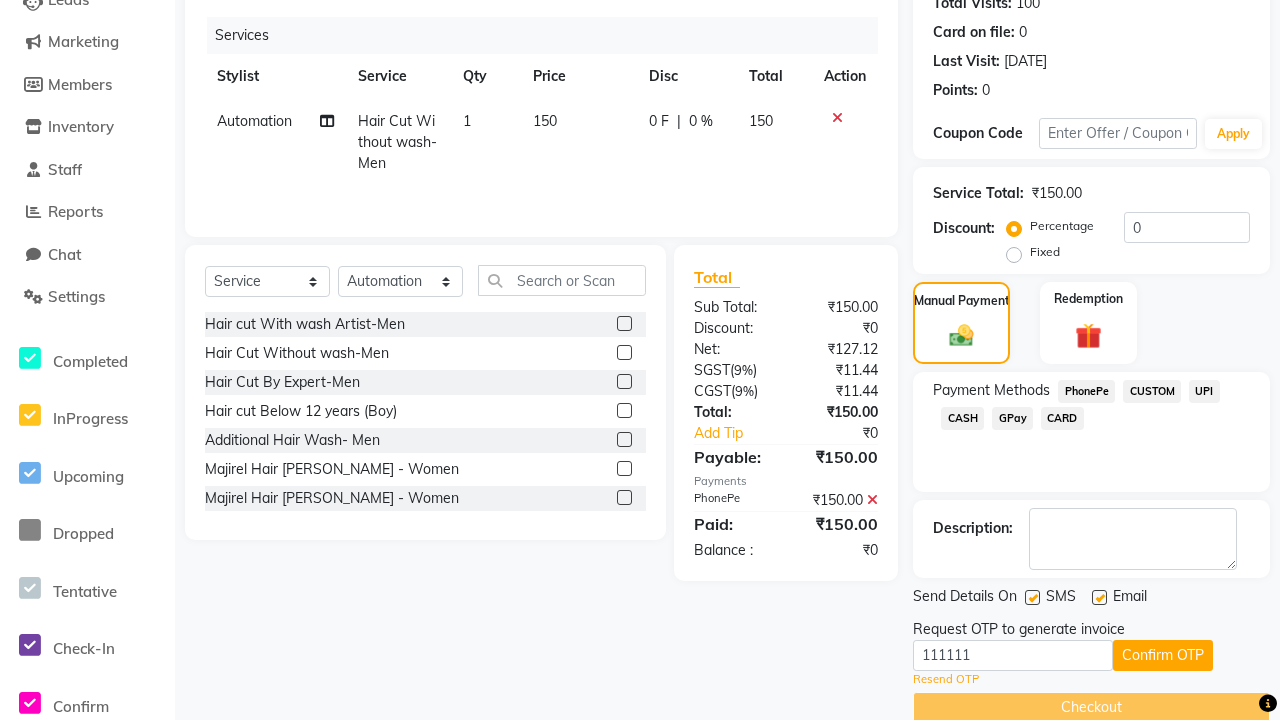 scroll, scrollTop: 0, scrollLeft: 0, axis: both 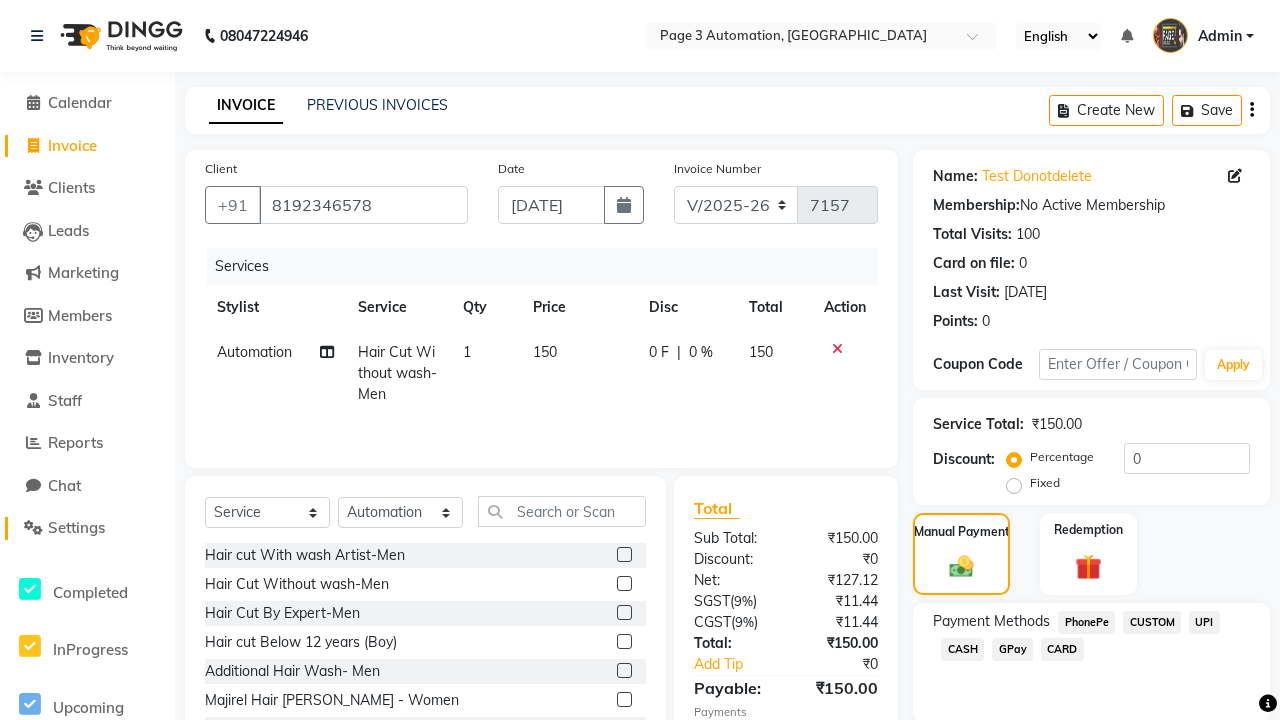 click on "Settings" 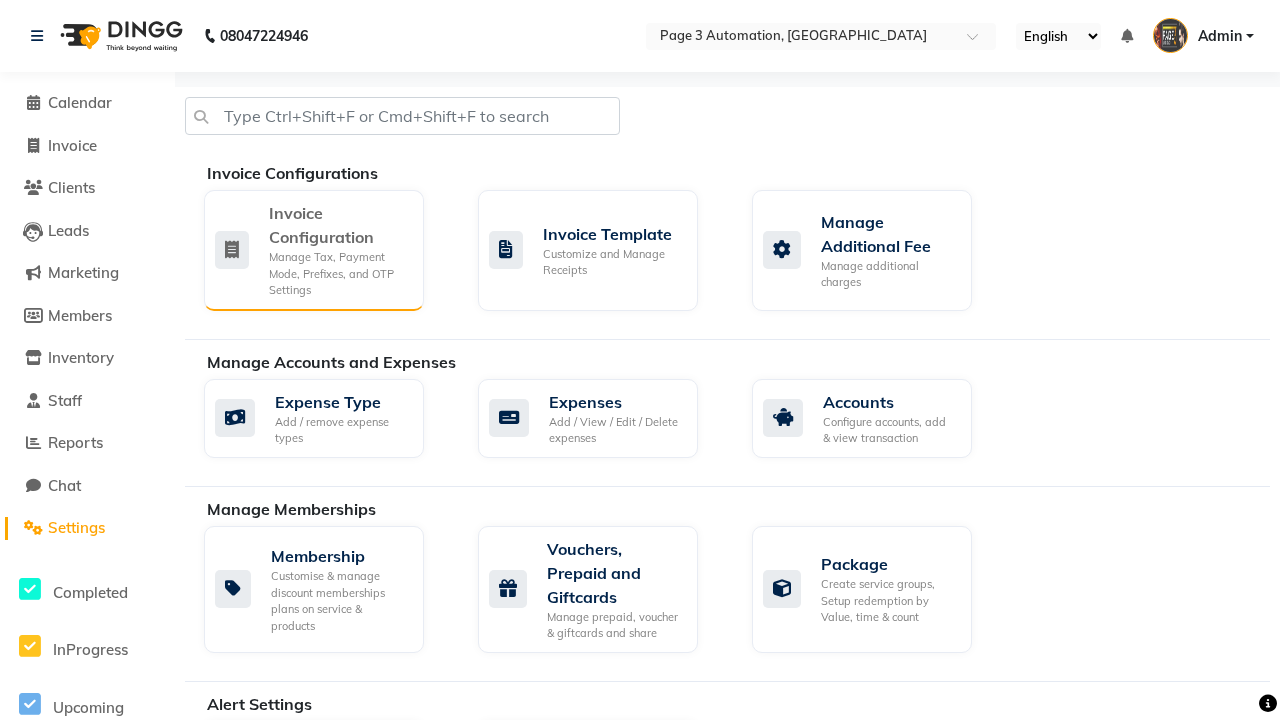 click on "Manage Tax, Payment Mode, Prefixes, and OTP Settings" 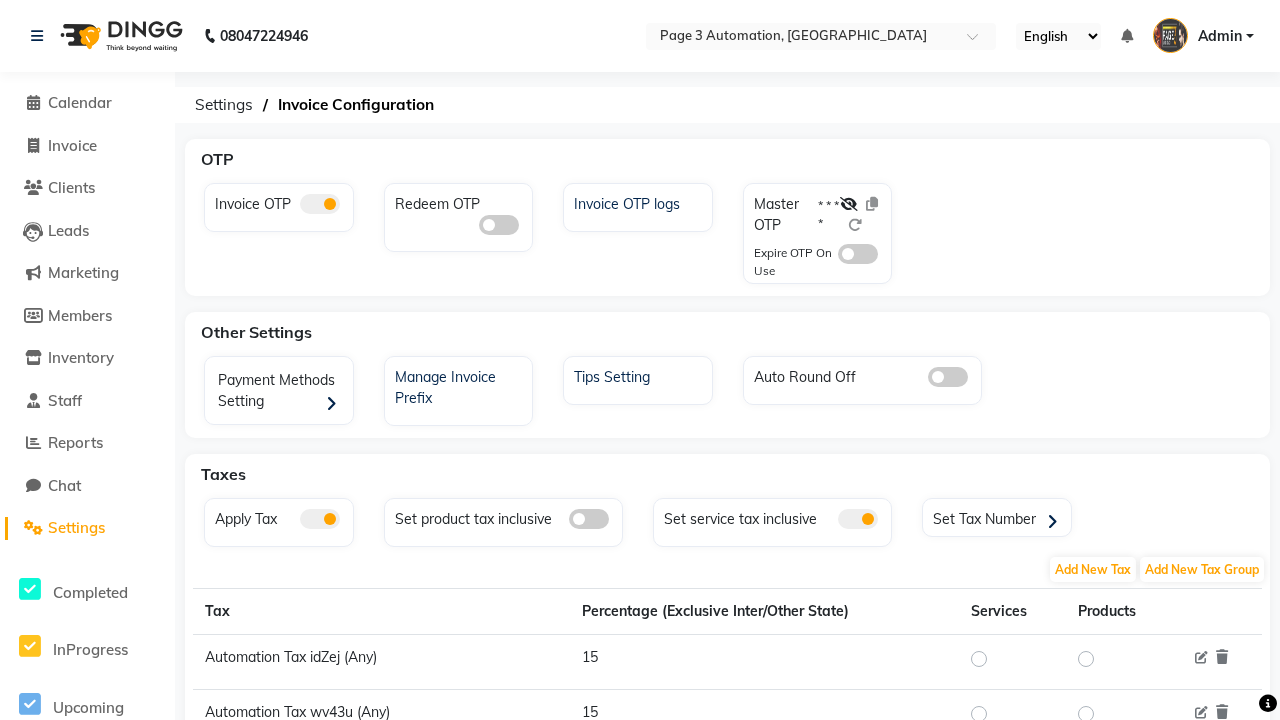 click 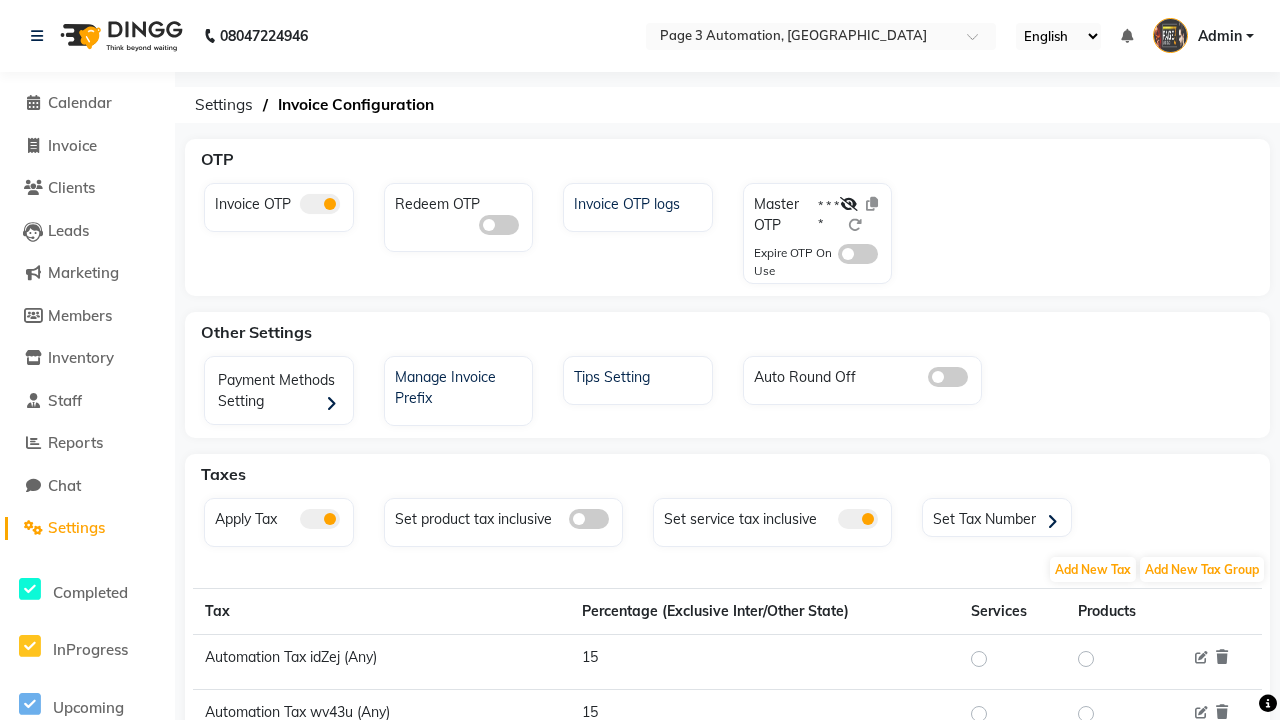 click 